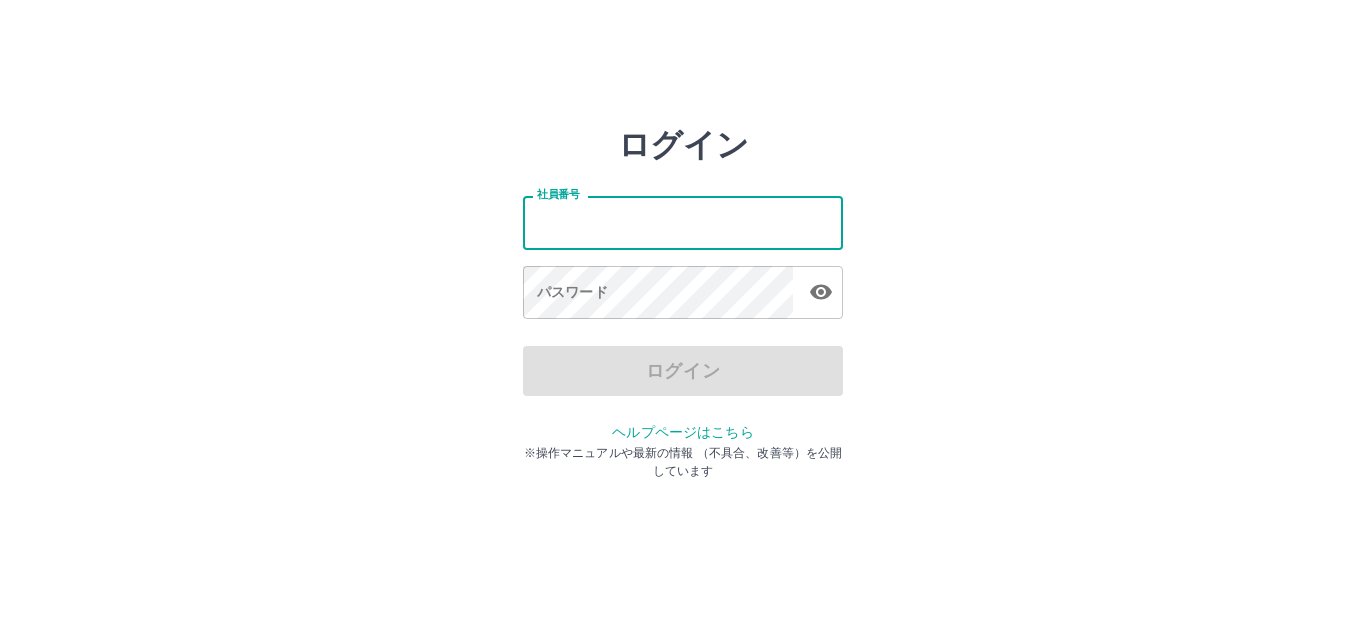 click on "社員番号" at bounding box center [683, 222] 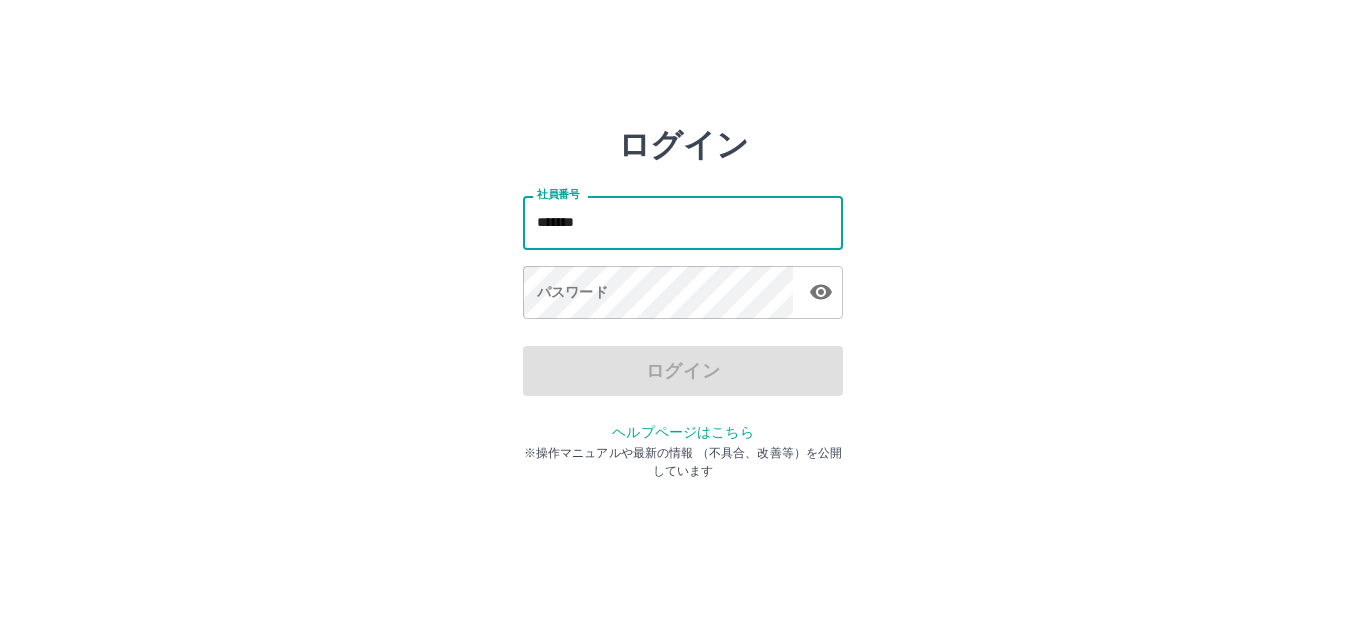 type on "*******" 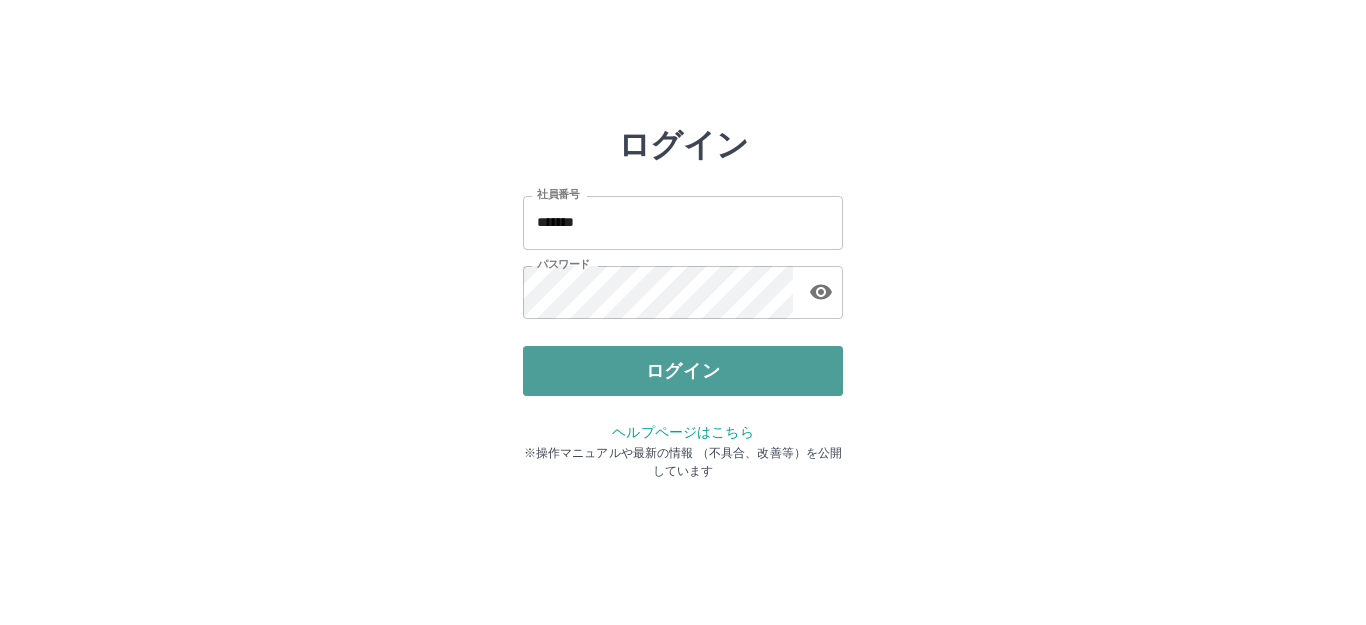 click on "ログイン" at bounding box center [683, 371] 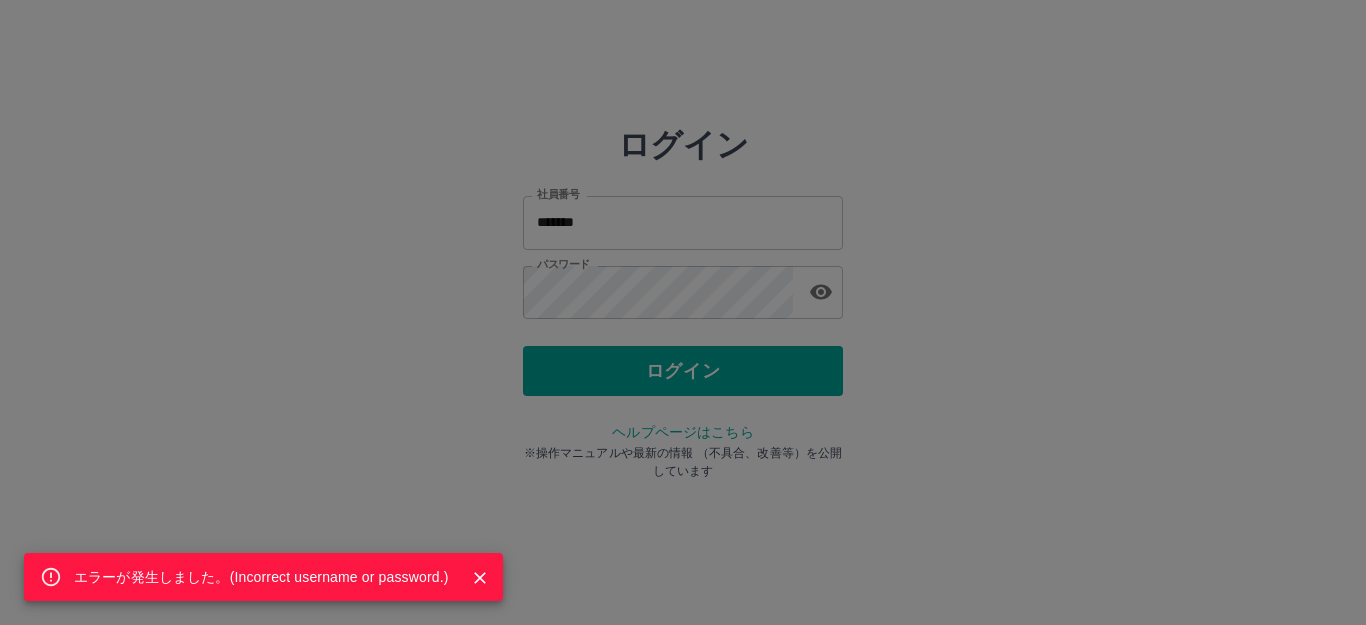 click on "エラーが発生しました。( Incorrect username or password. )" at bounding box center (683, 312) 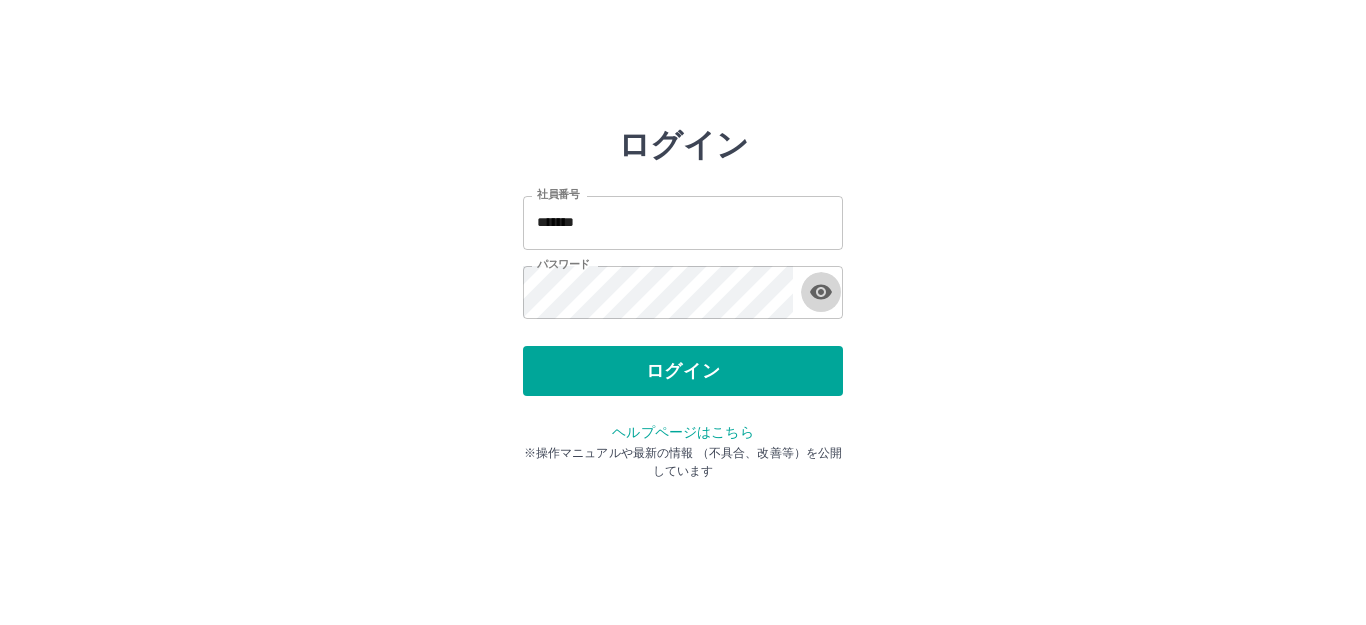 click 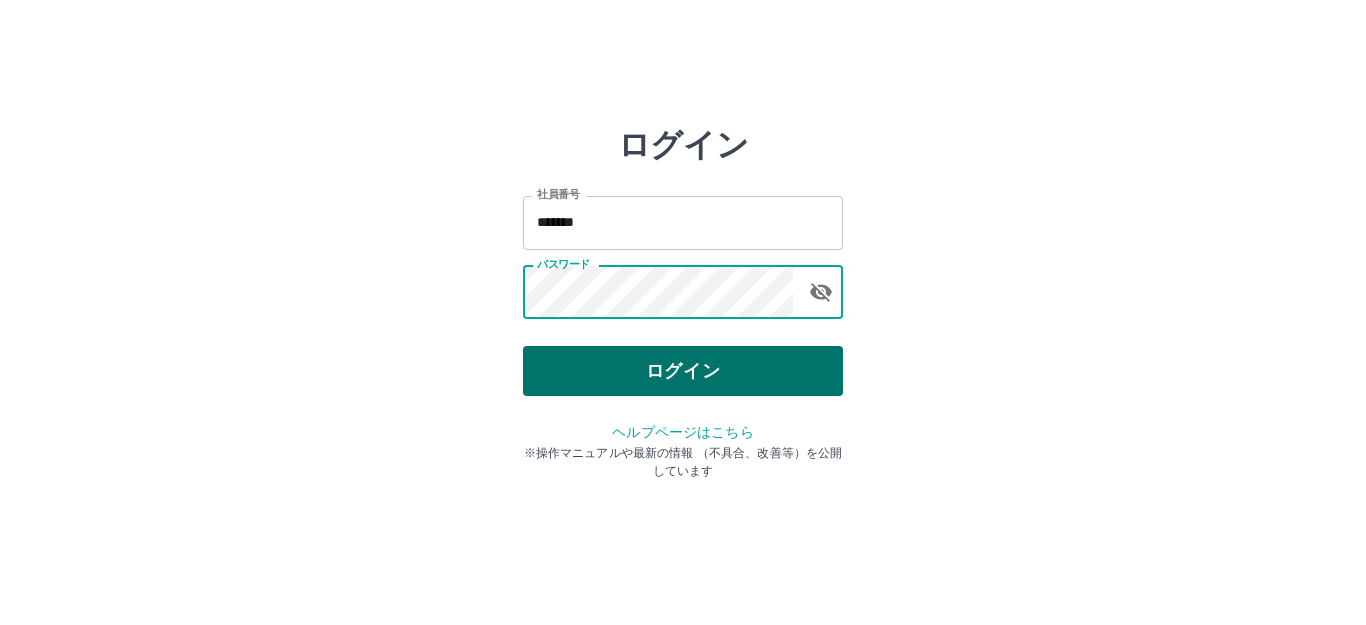 click on "ログイン" at bounding box center [683, 371] 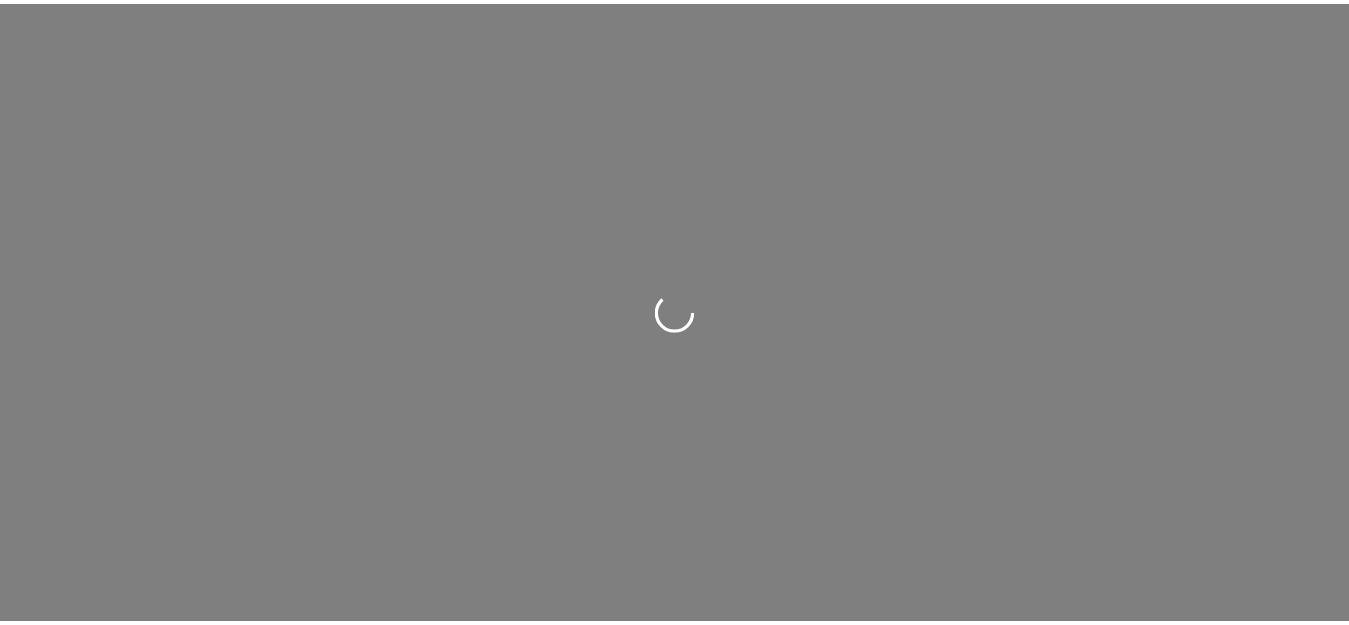 scroll, scrollTop: 0, scrollLeft: 0, axis: both 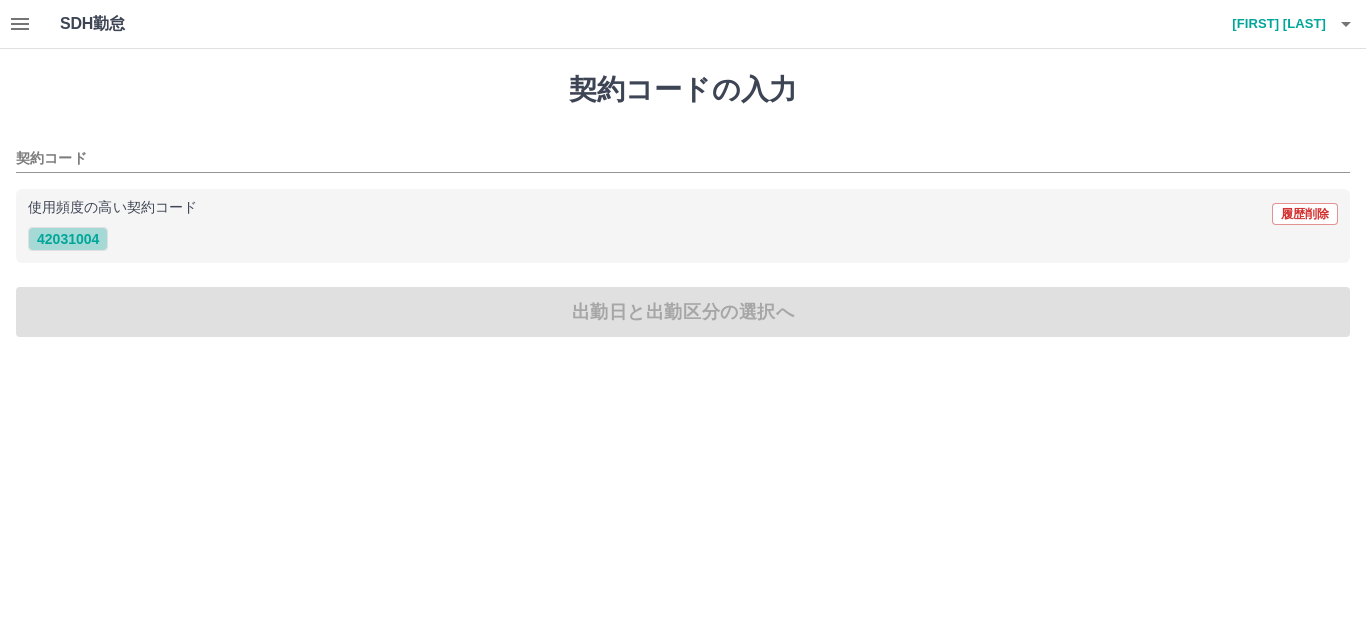 click on "42031004" at bounding box center (68, 239) 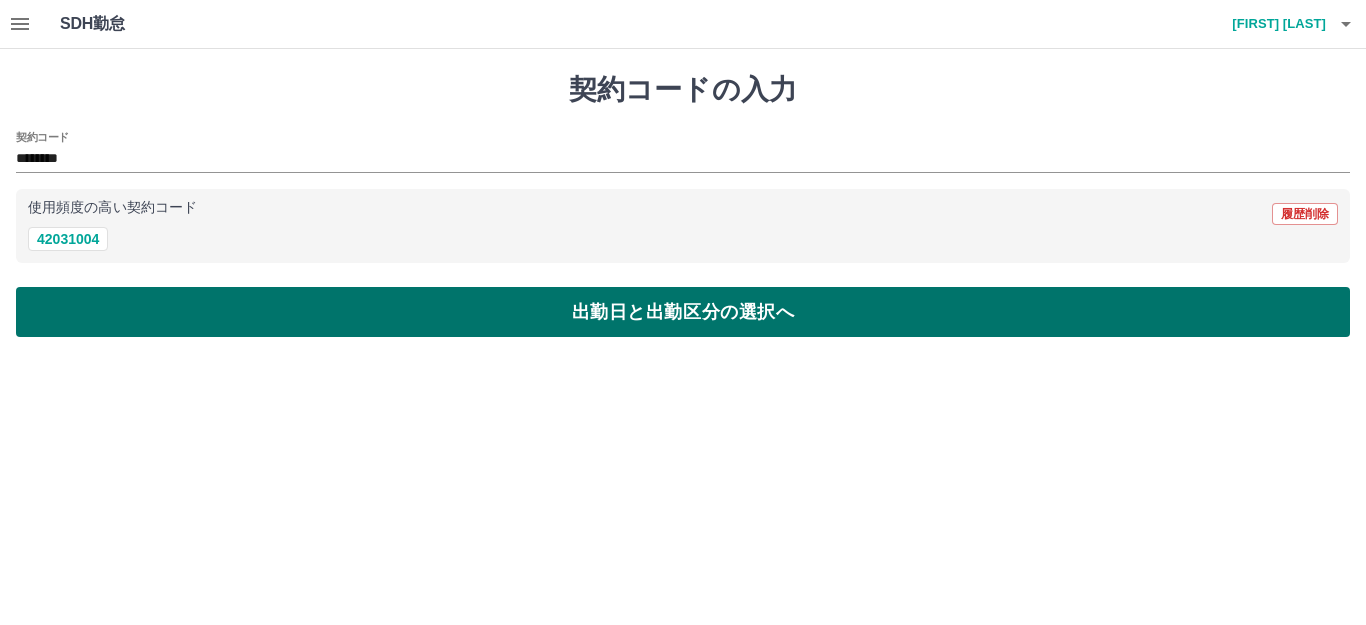 click on "出勤日と出勤区分の選択へ" at bounding box center (683, 312) 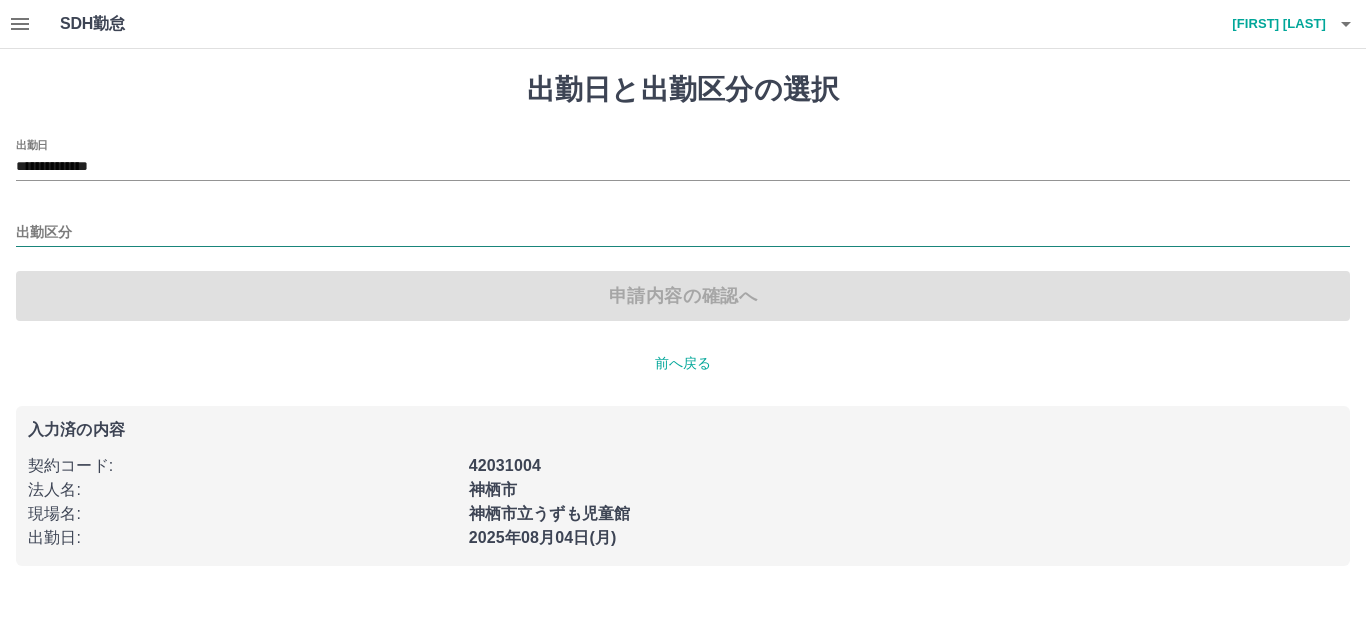 click on "出勤区分" at bounding box center [683, 233] 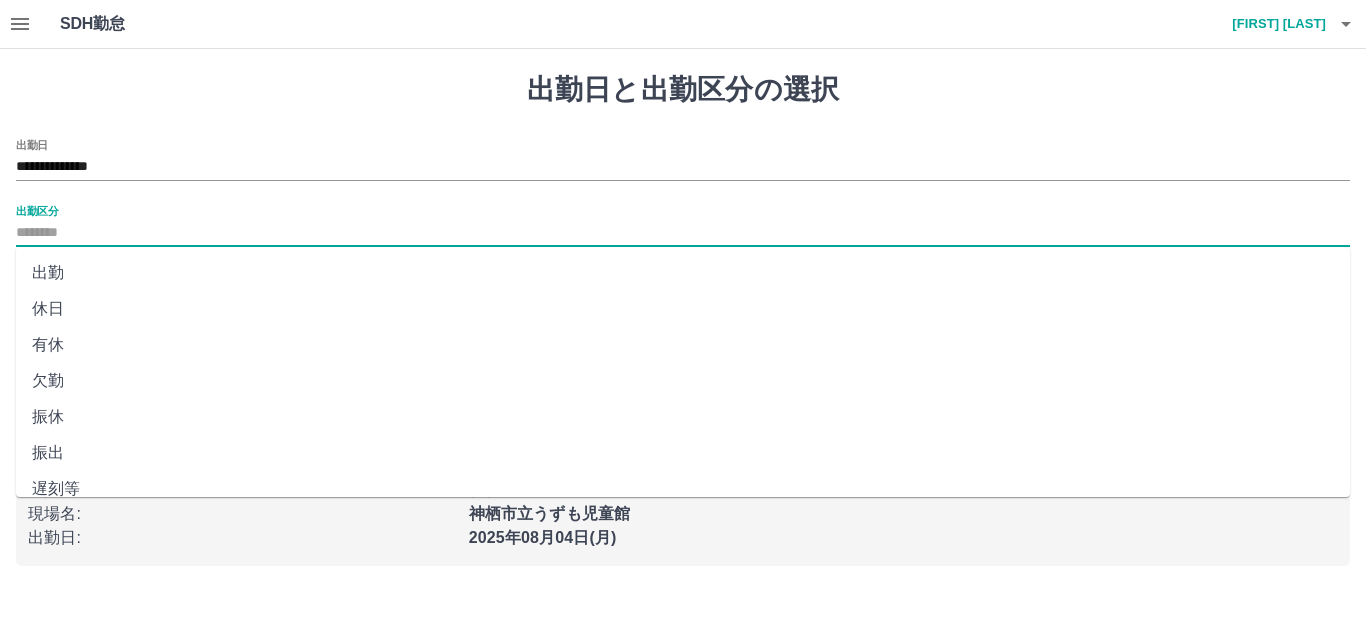 click on "出勤" at bounding box center (683, 273) 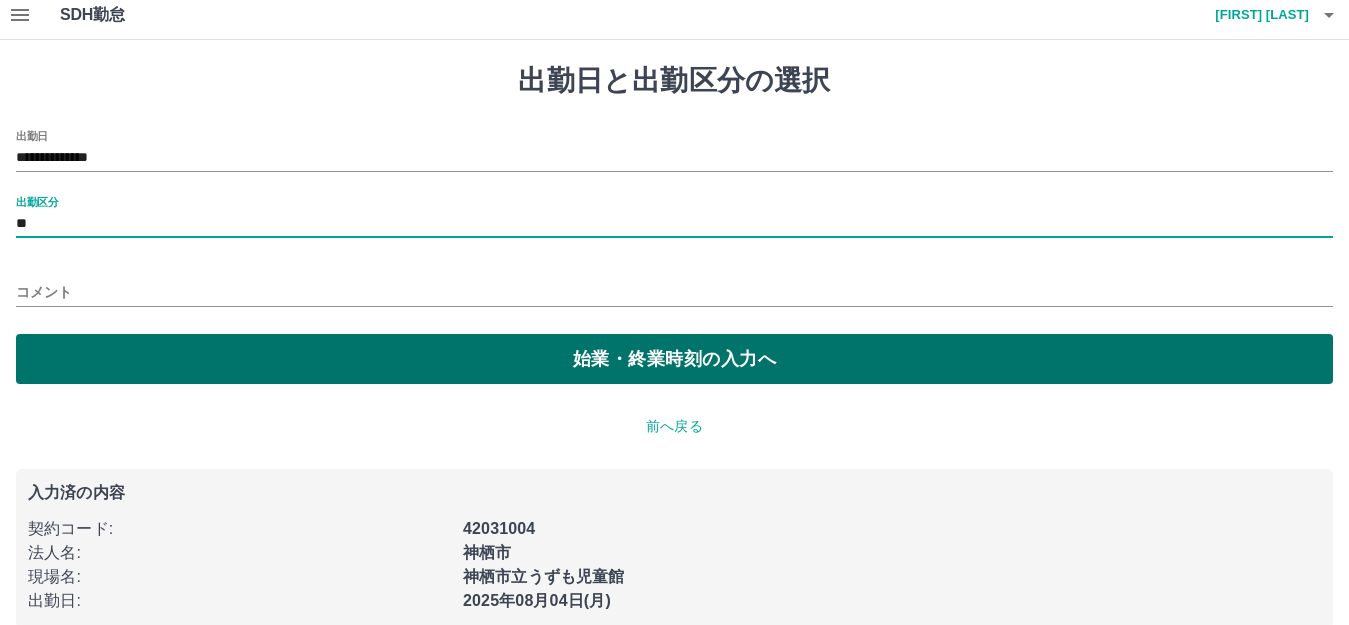 scroll, scrollTop: 37, scrollLeft: 0, axis: vertical 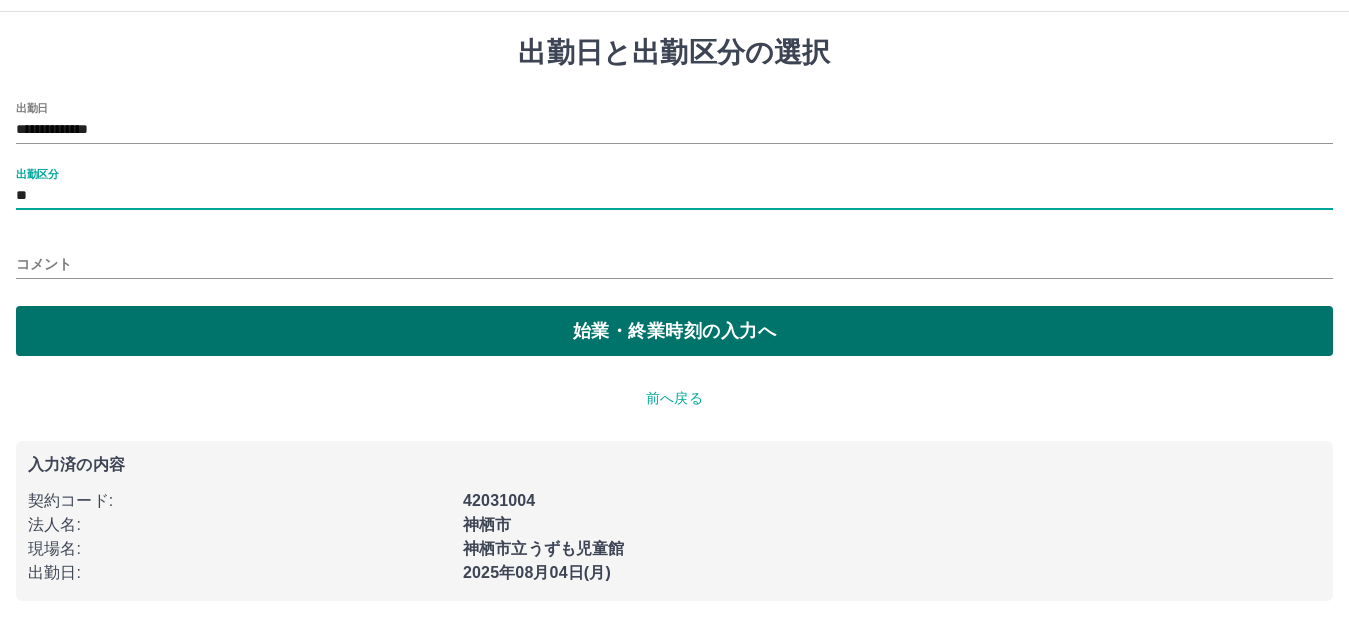click on "始業・終業時刻の入力へ" at bounding box center [674, 331] 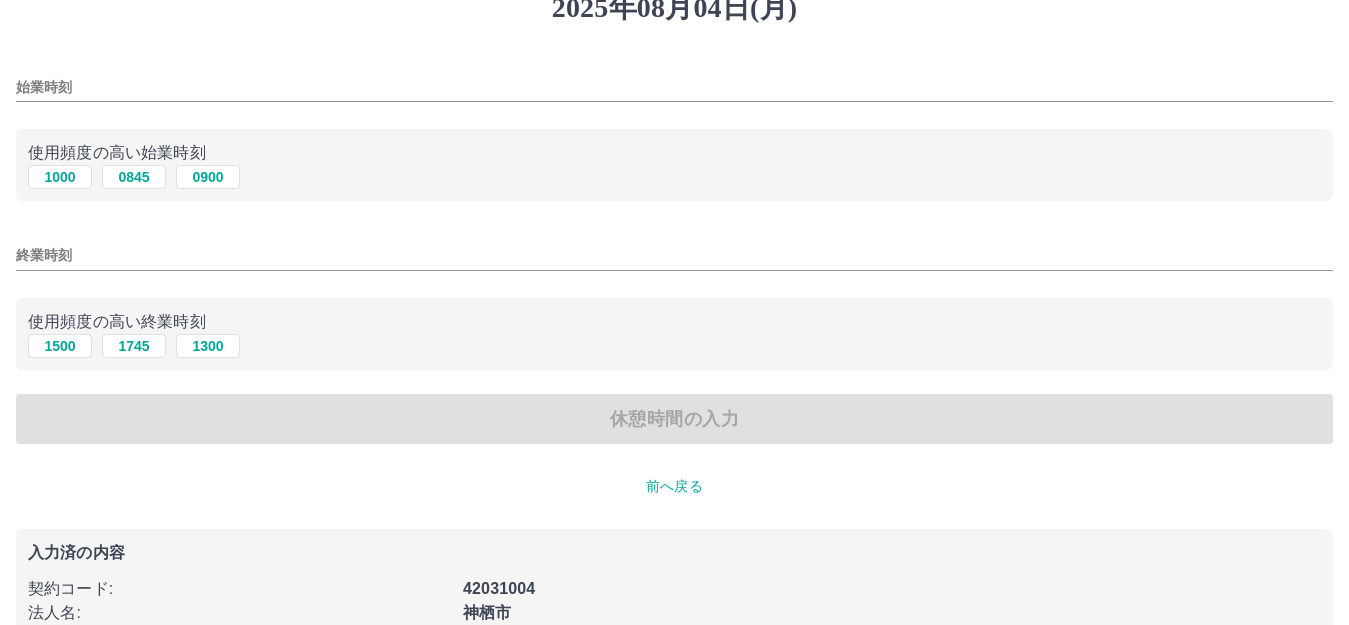 scroll, scrollTop: 195, scrollLeft: 0, axis: vertical 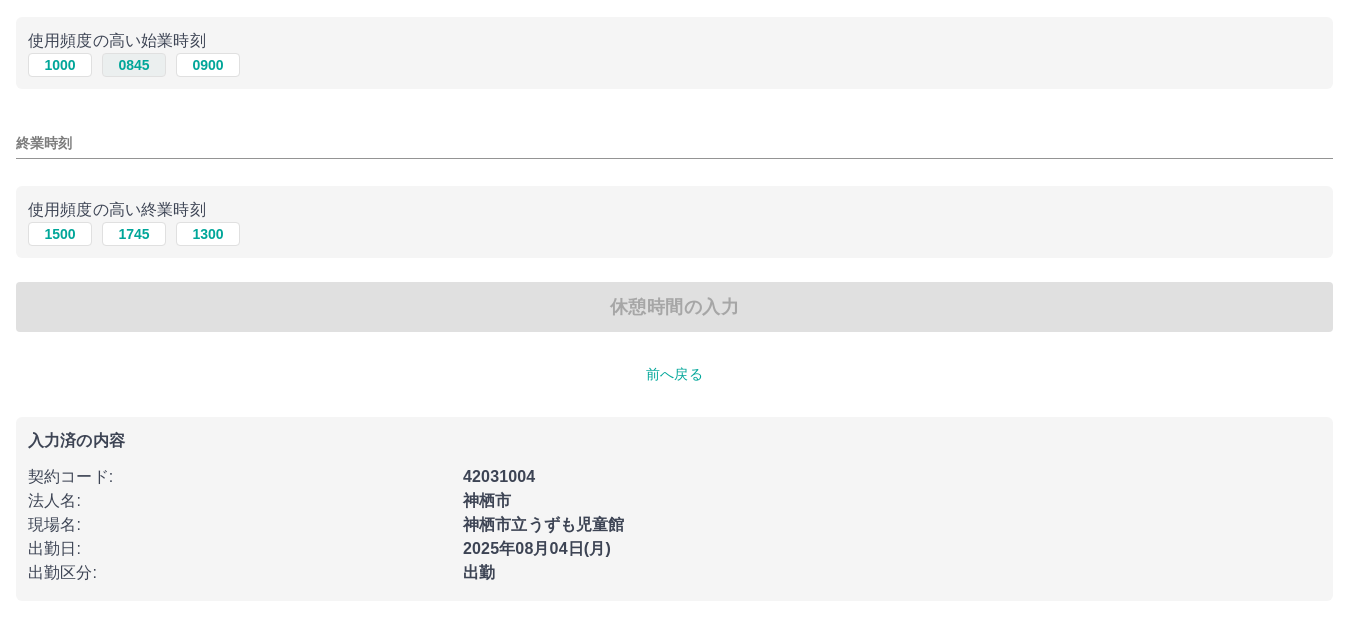 click on "0845" at bounding box center [134, 65] 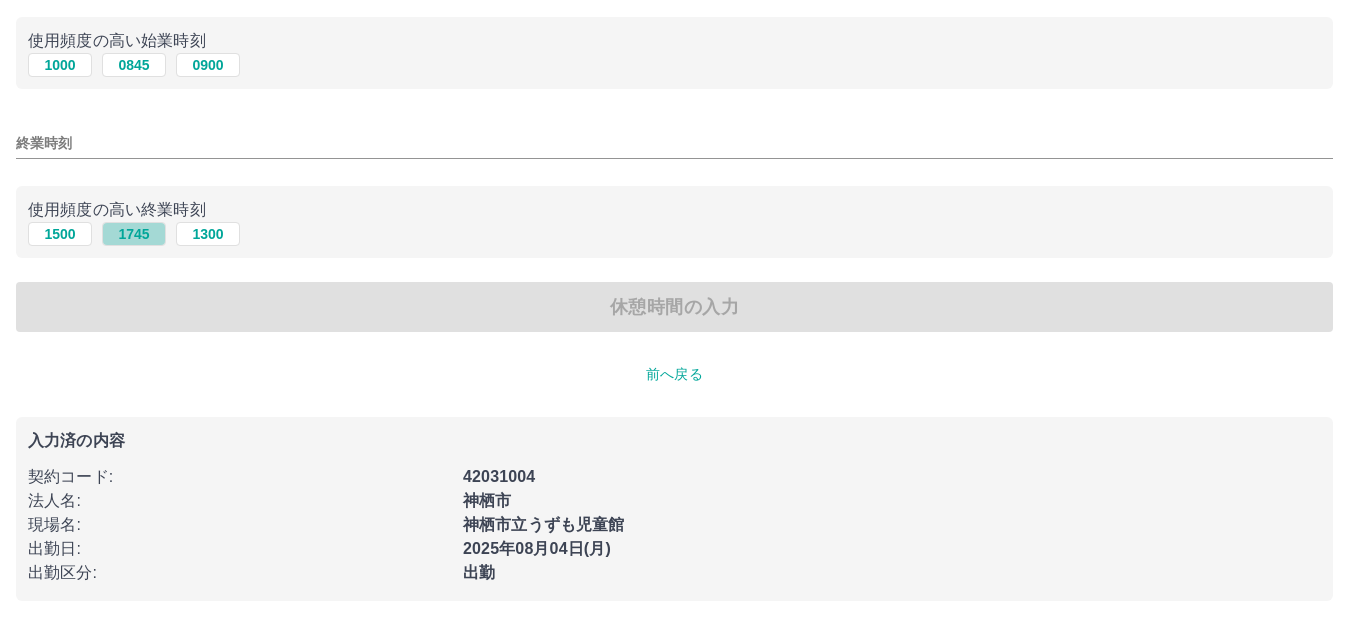 click on "1745" at bounding box center [134, 234] 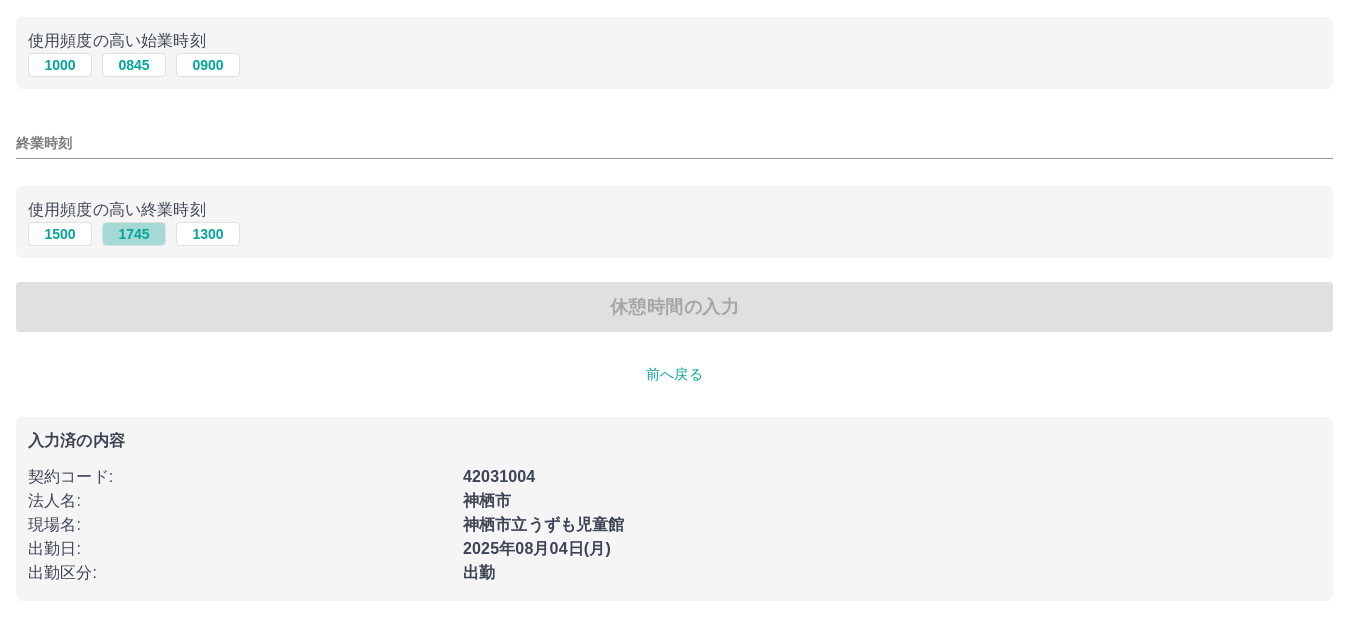 type on "****" 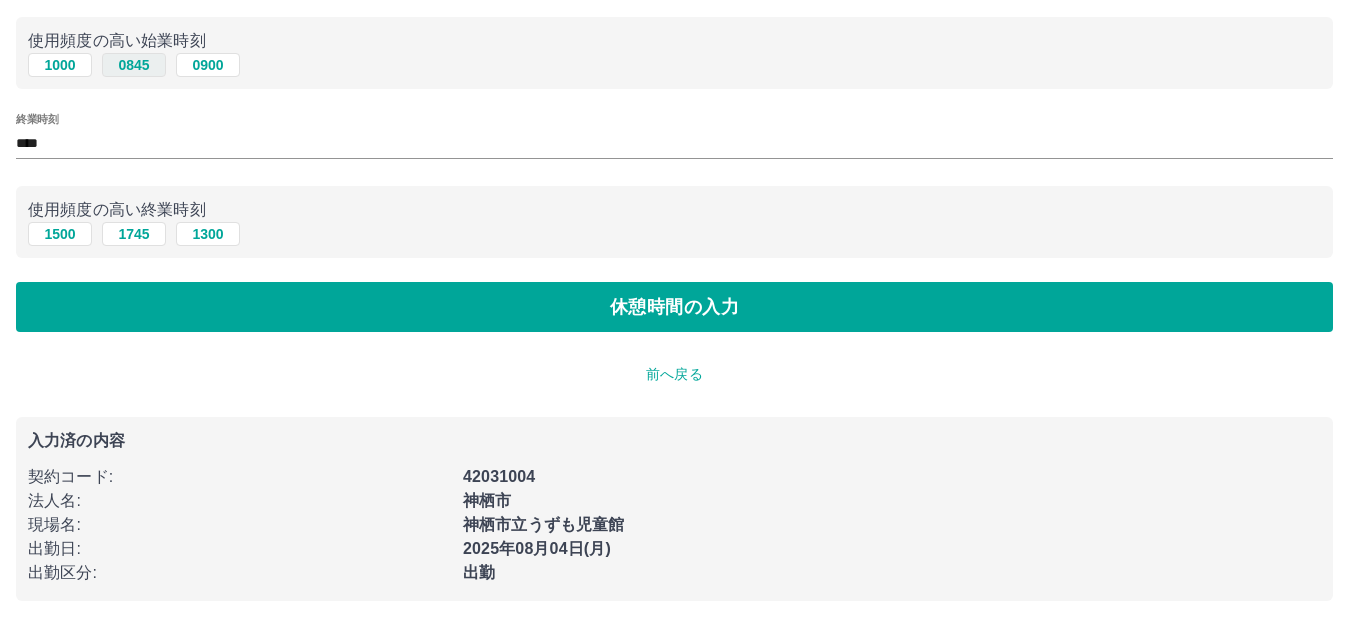click on "0845" at bounding box center [134, 65] 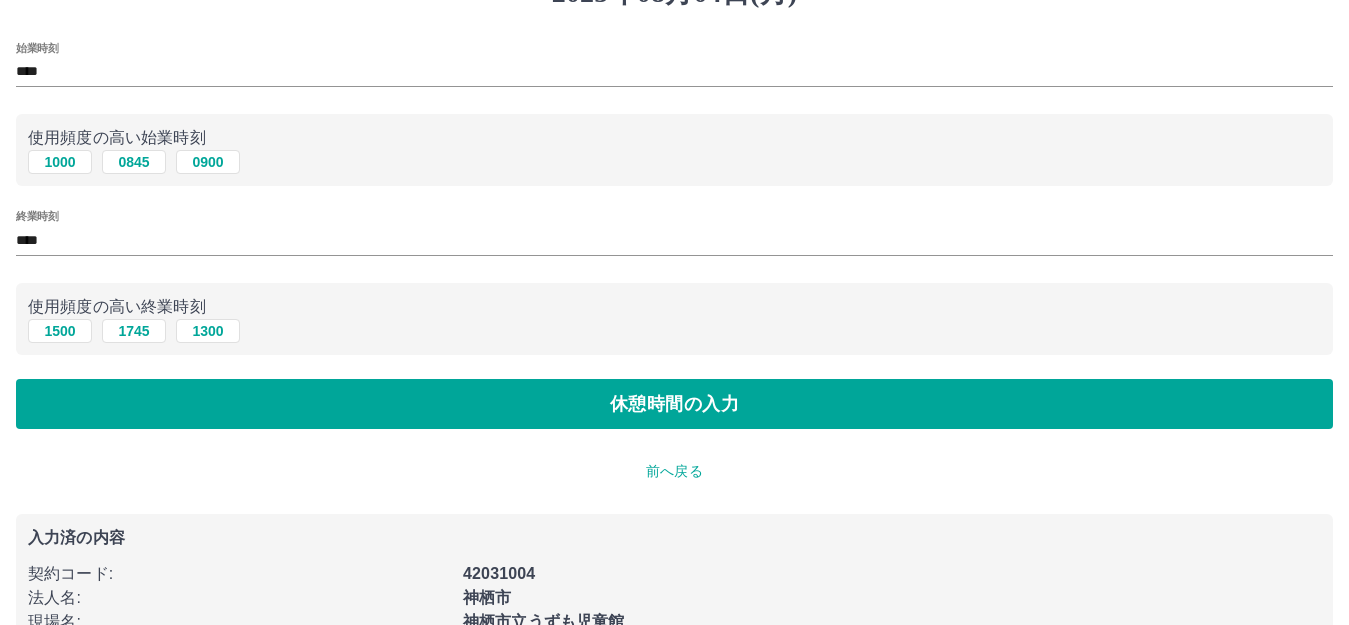 scroll, scrollTop: 0, scrollLeft: 0, axis: both 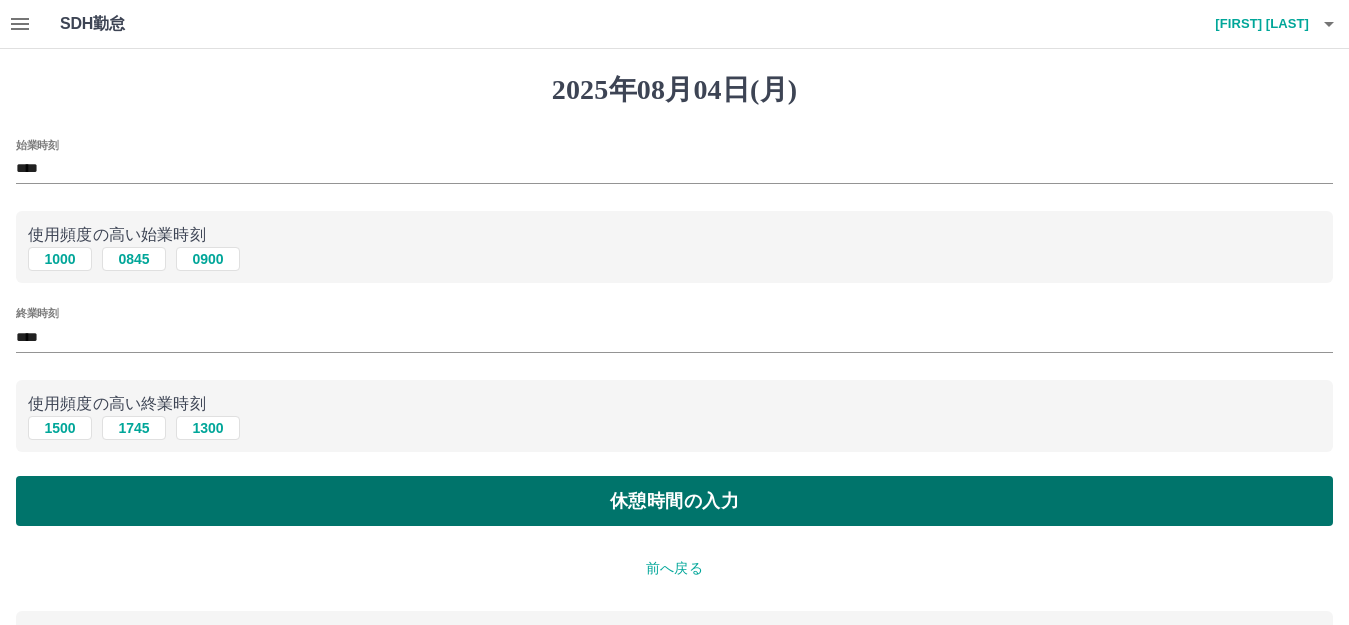 click on "休憩時間の入力" at bounding box center [674, 501] 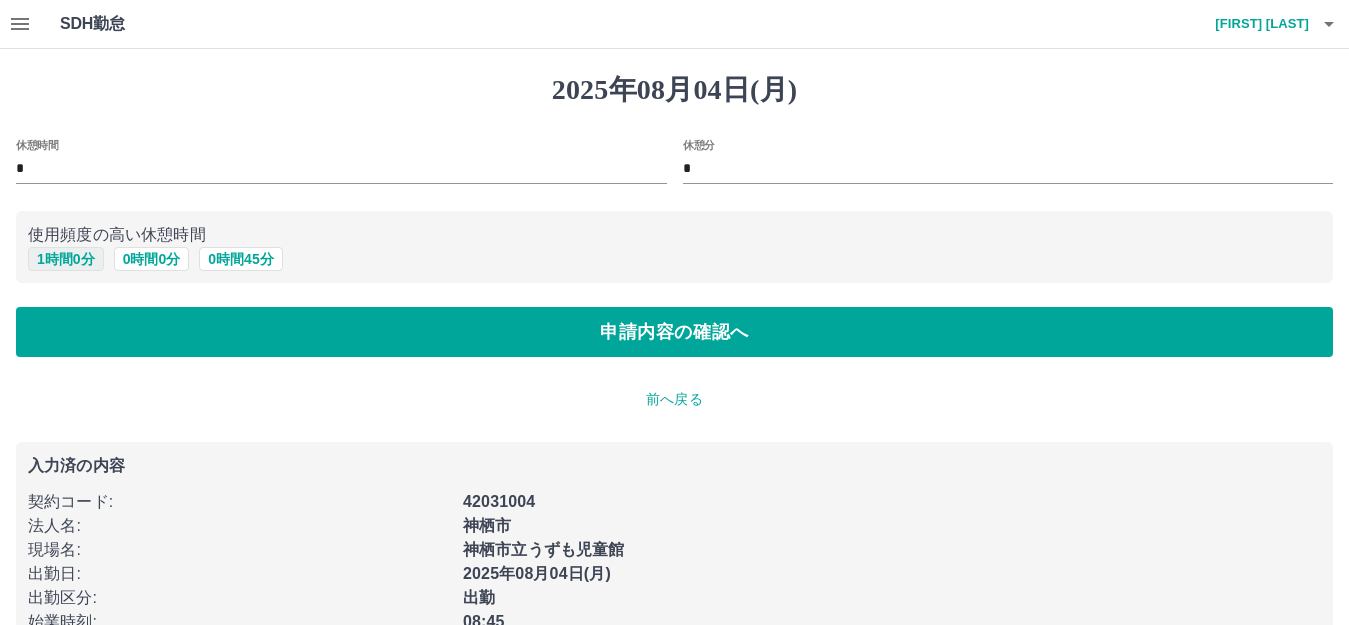 click on "1 時間 0 分" at bounding box center [66, 259] 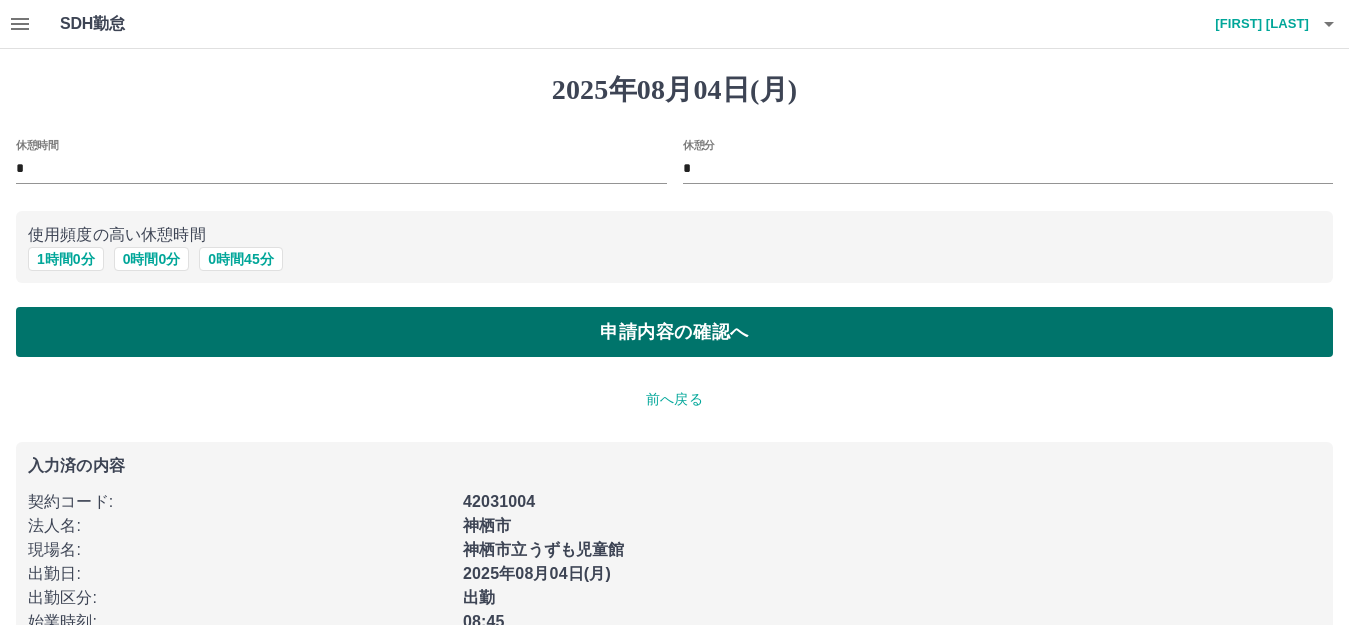 click on "申請内容の確認へ" at bounding box center [674, 332] 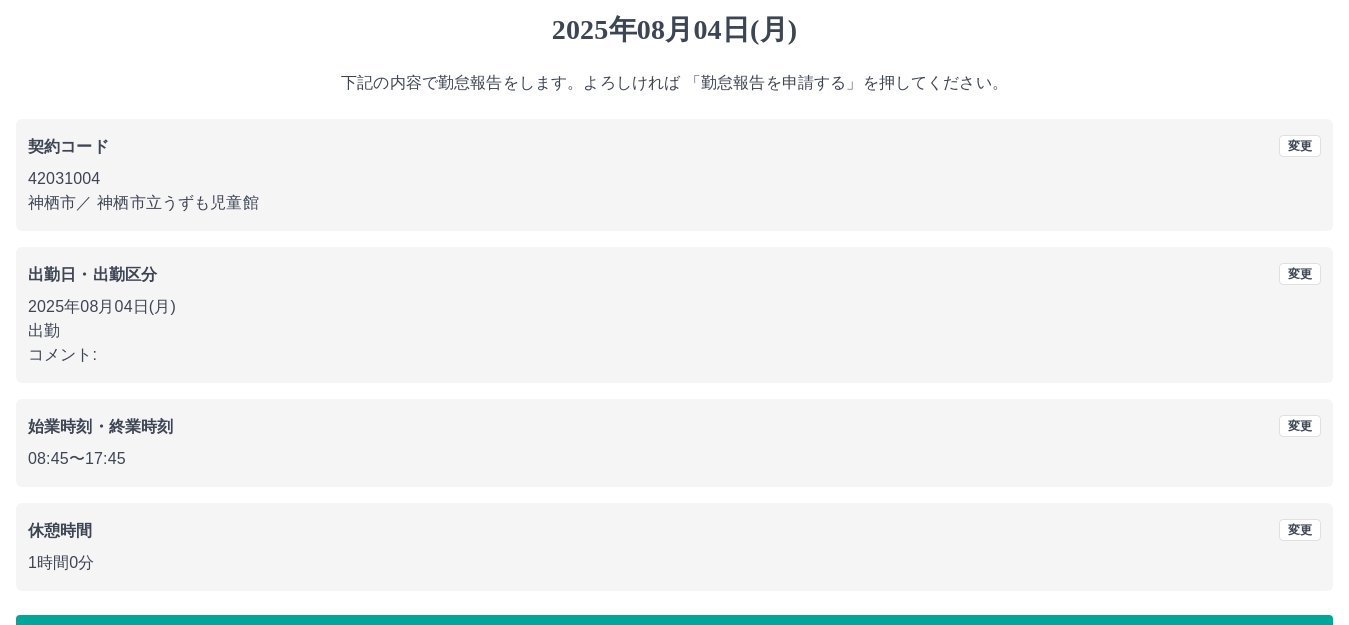 scroll, scrollTop: 124, scrollLeft: 0, axis: vertical 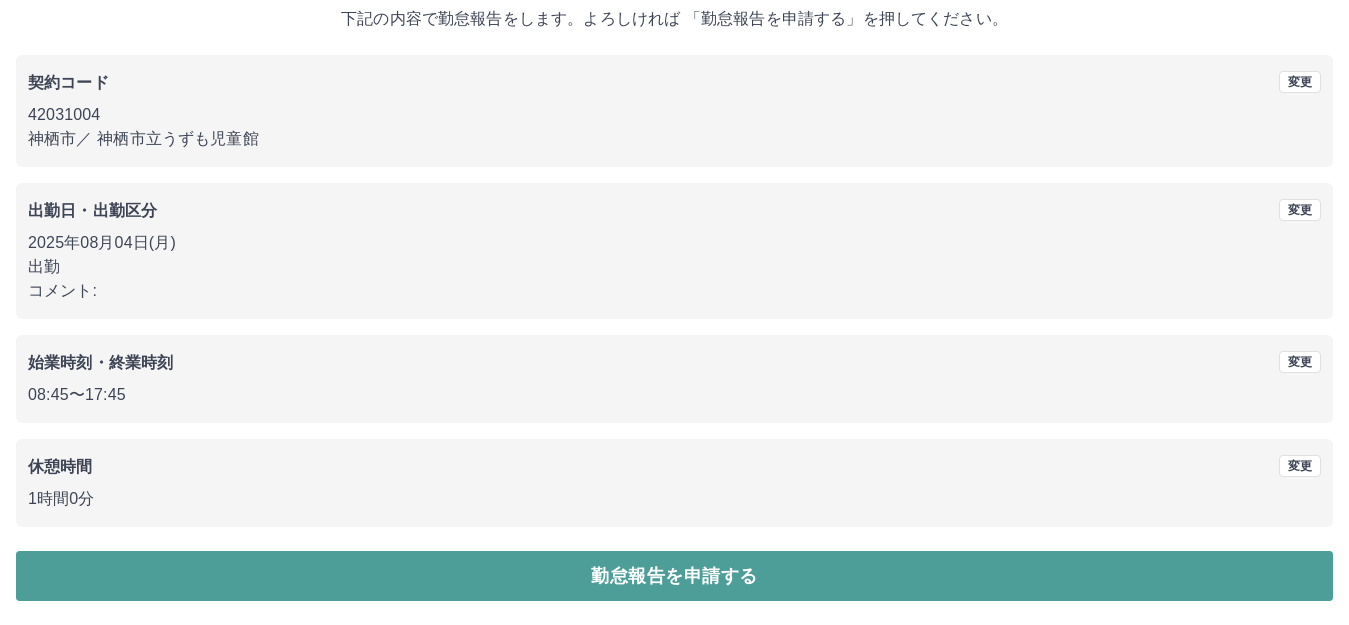 click on "勤怠報告を申請する" at bounding box center (674, 576) 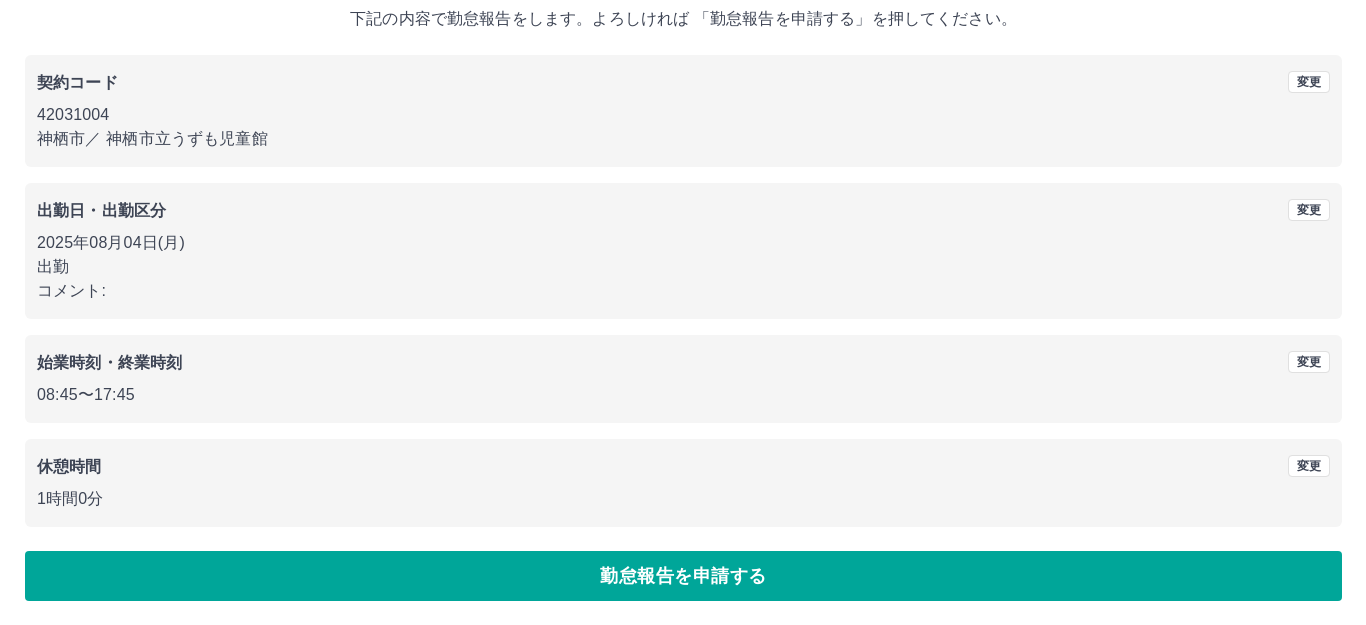 scroll, scrollTop: 0, scrollLeft: 0, axis: both 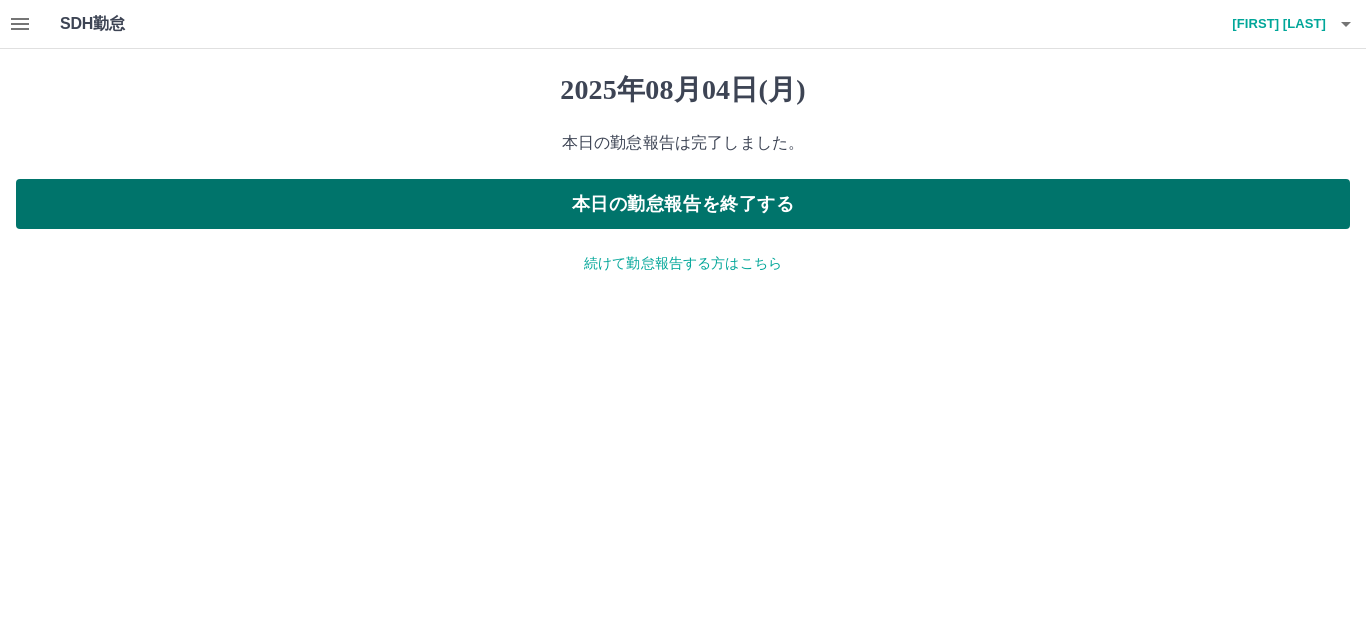 click on "本日の勤怠報告を終了する" at bounding box center [683, 204] 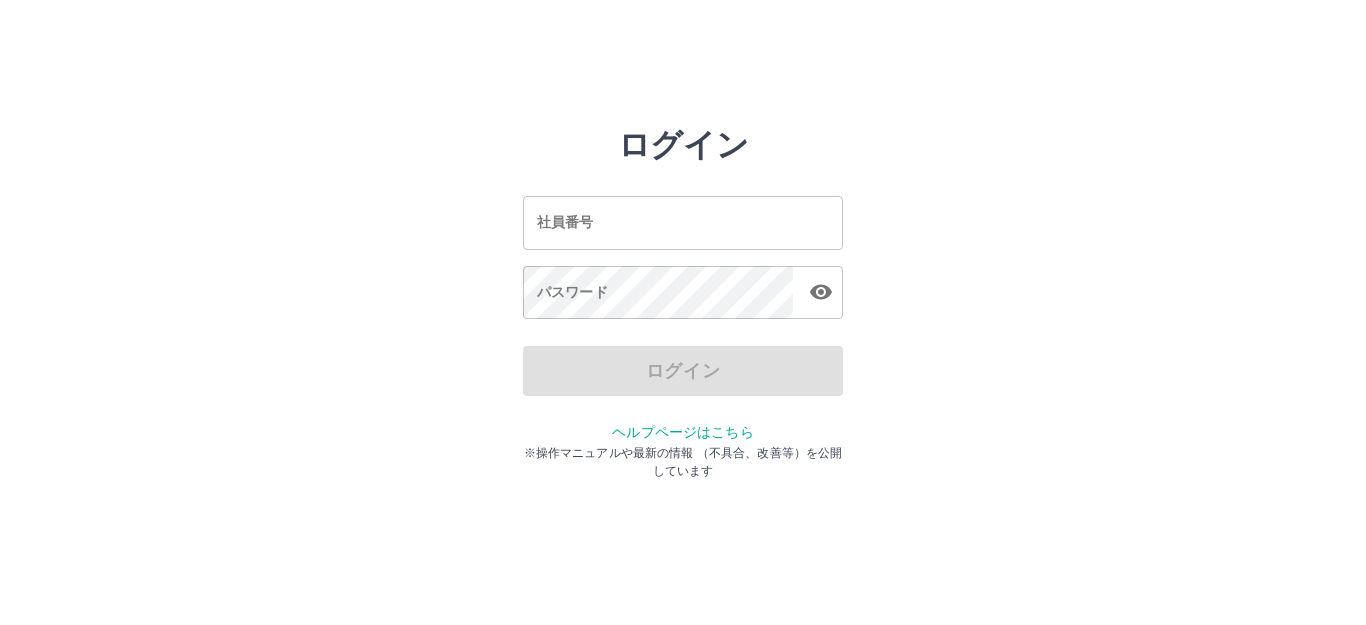 scroll, scrollTop: 0, scrollLeft: 0, axis: both 